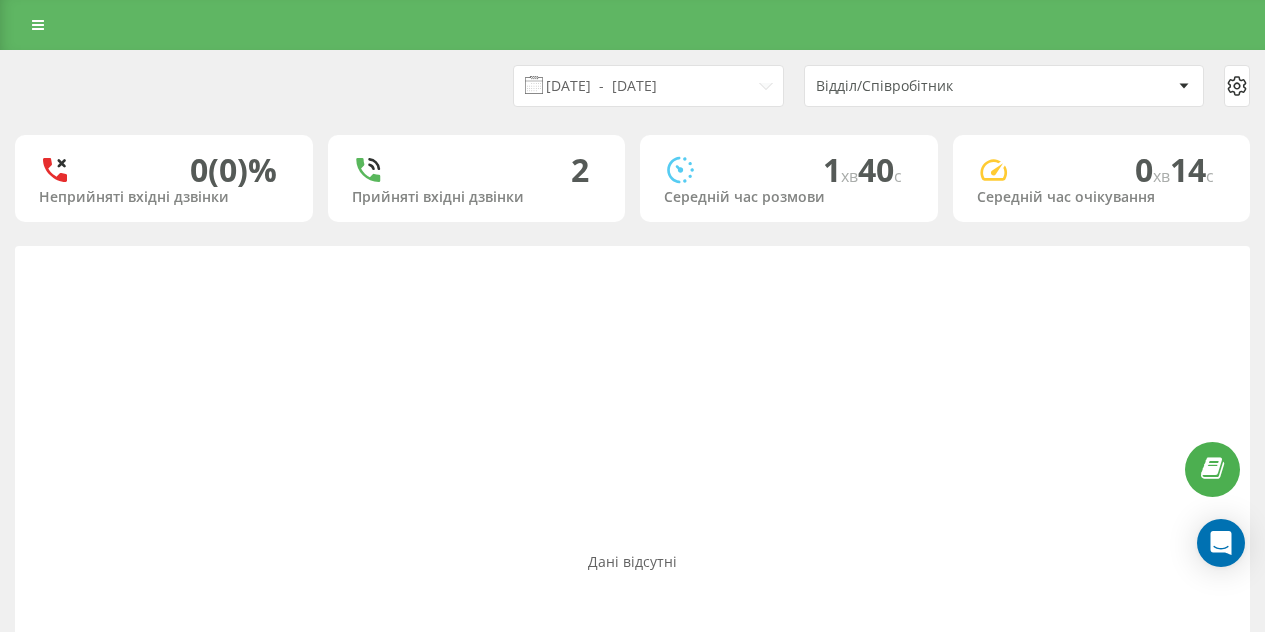 scroll, scrollTop: 0, scrollLeft: 0, axis: both 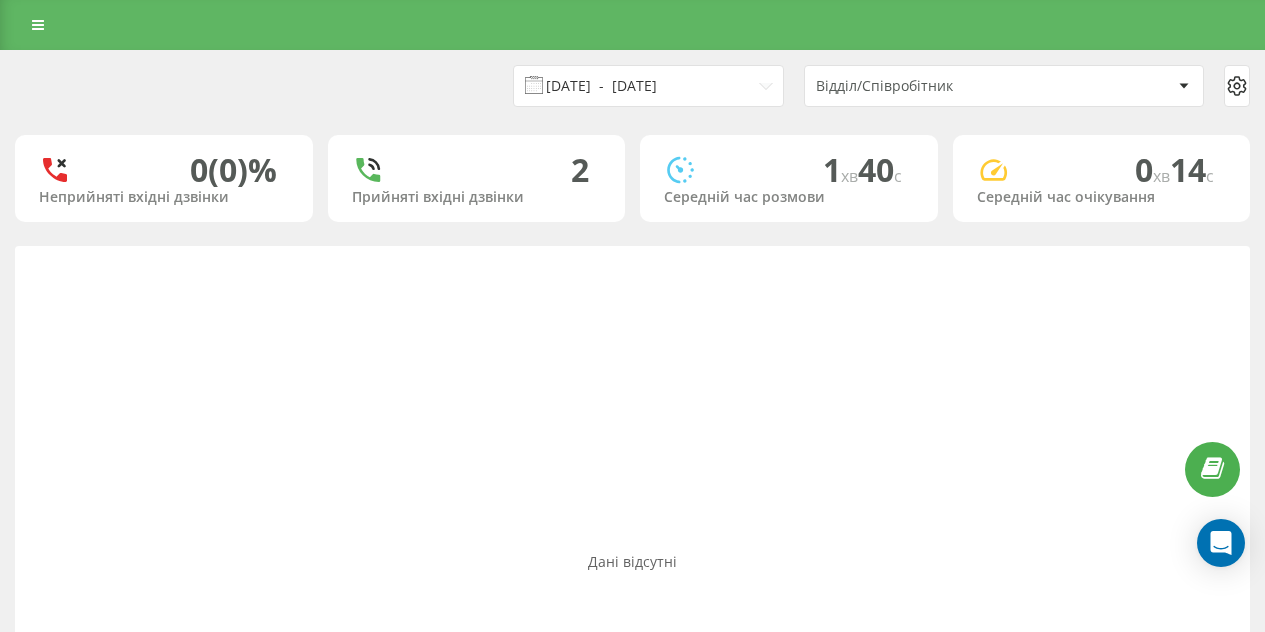 click on "25.06.2025  -  25.06.2025" at bounding box center [648, 86] 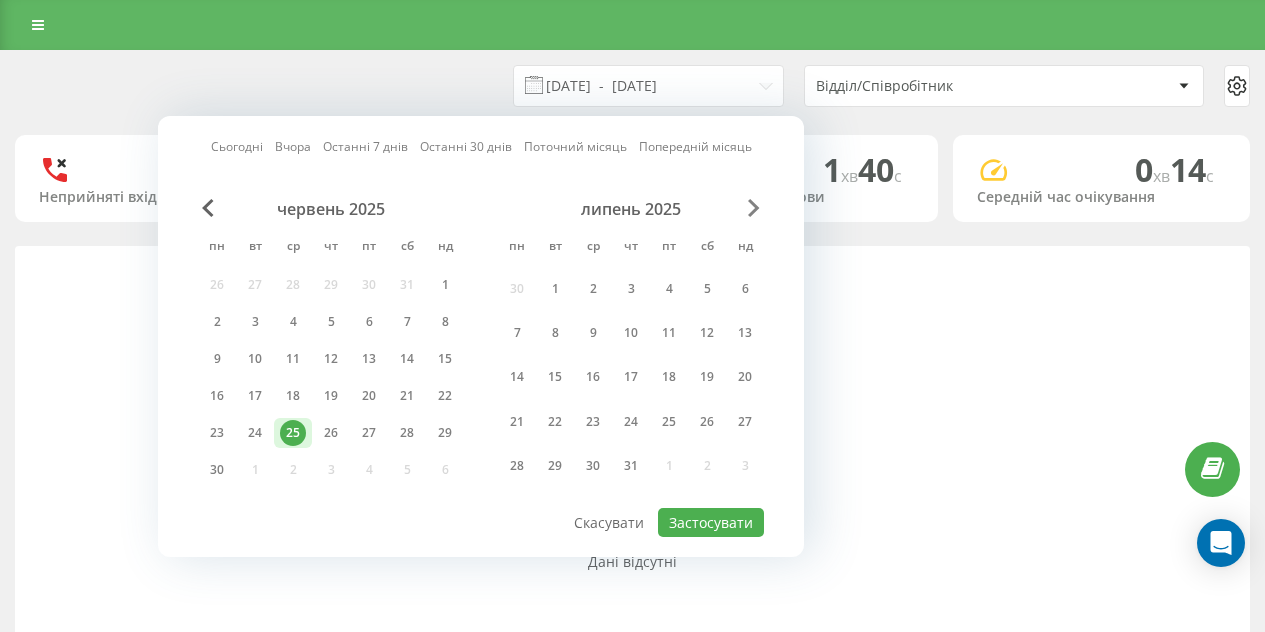 click at bounding box center (754, 208) 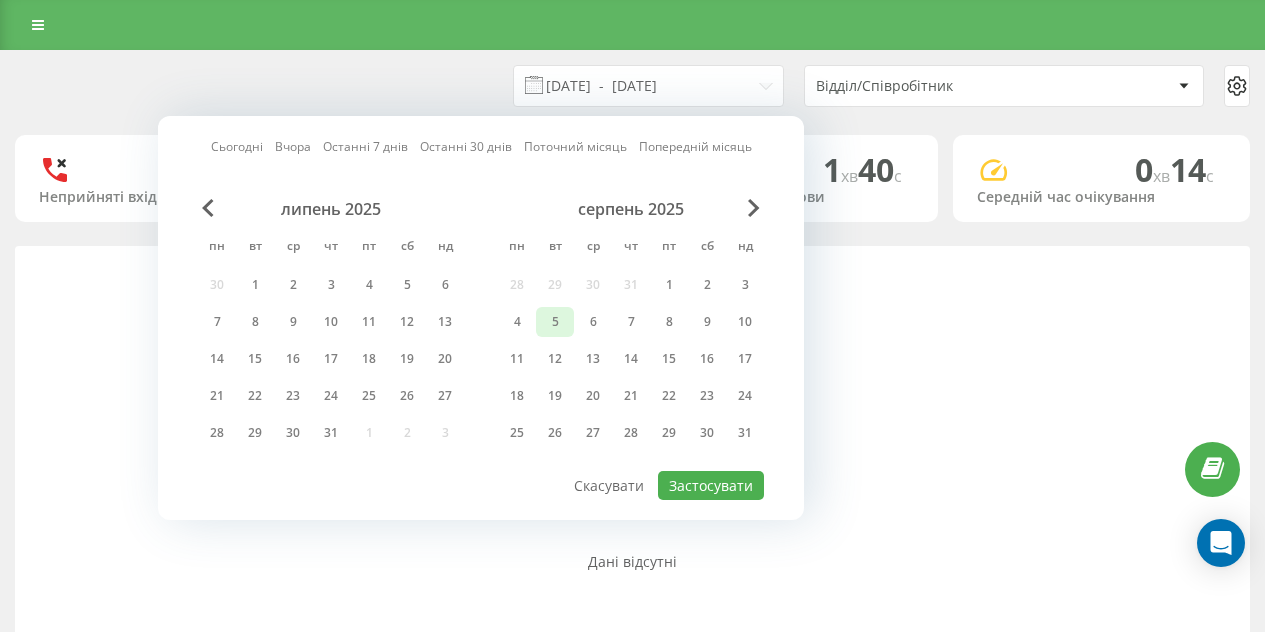 click on "5" at bounding box center (555, 322) 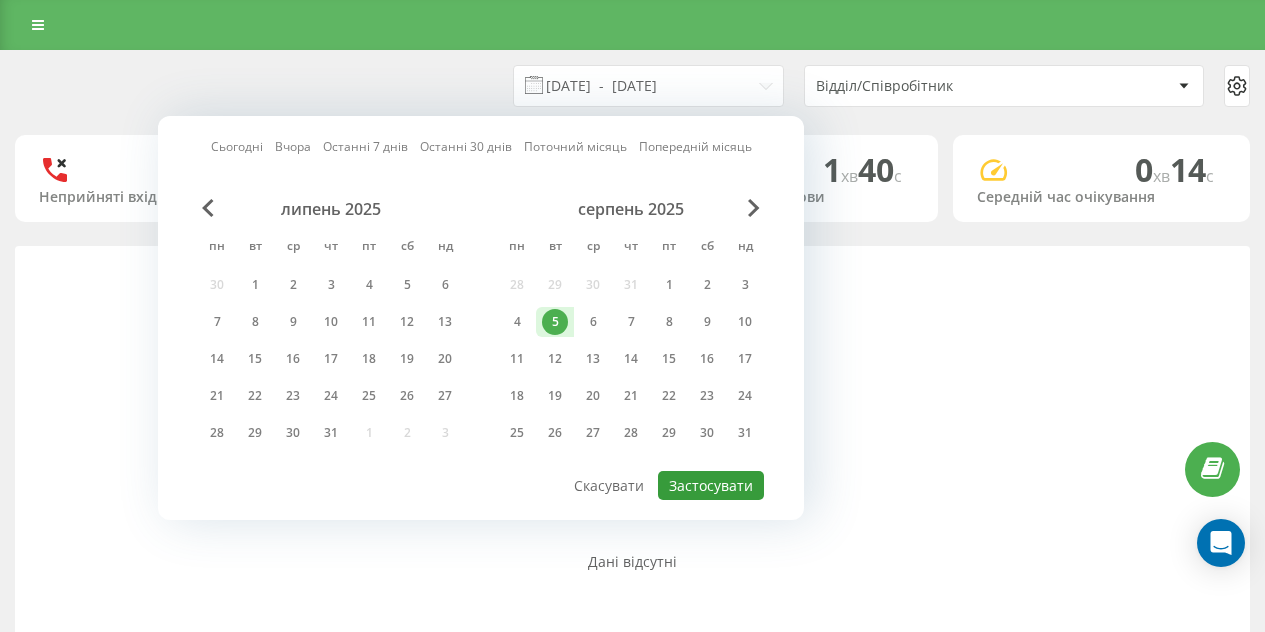 click on "Застосувати" at bounding box center (711, 485) 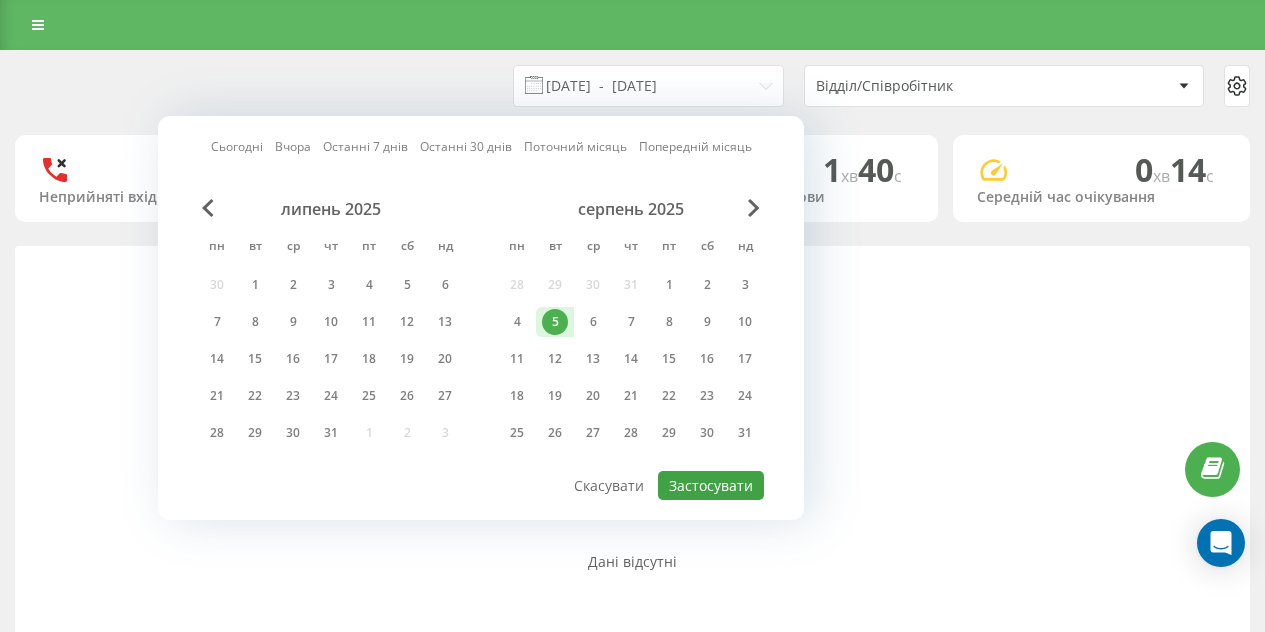 type on "05.08.2025  -  05.08.2025" 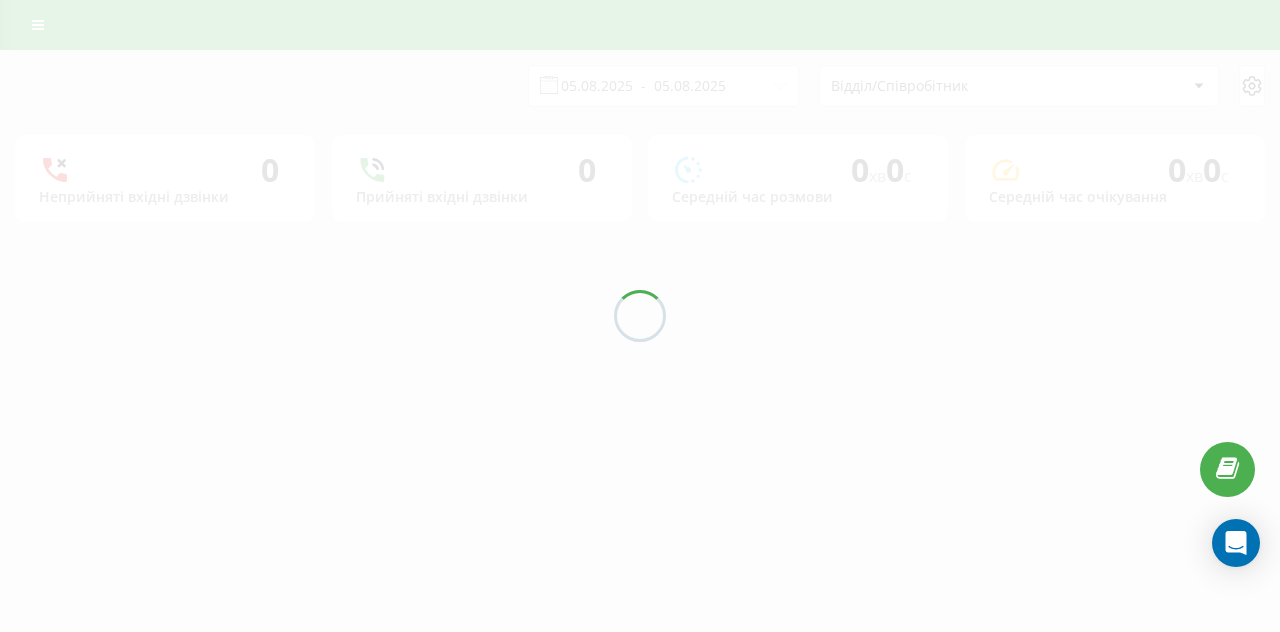 scroll, scrollTop: 0, scrollLeft: 0, axis: both 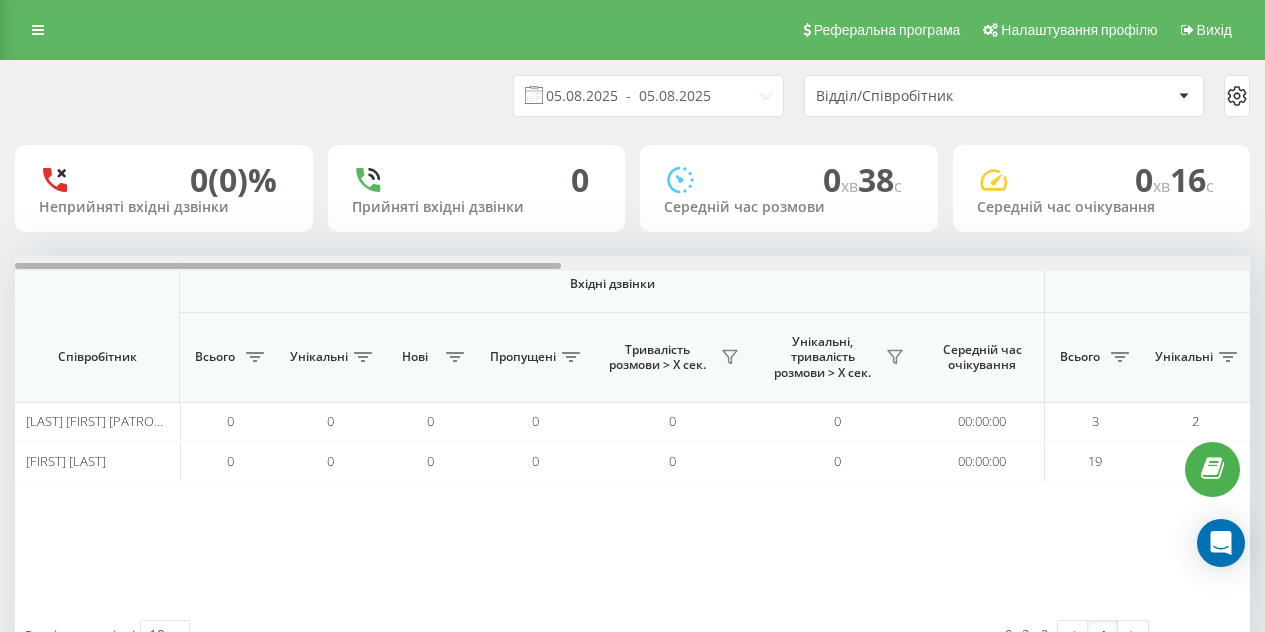 click at bounding box center [632, 263] 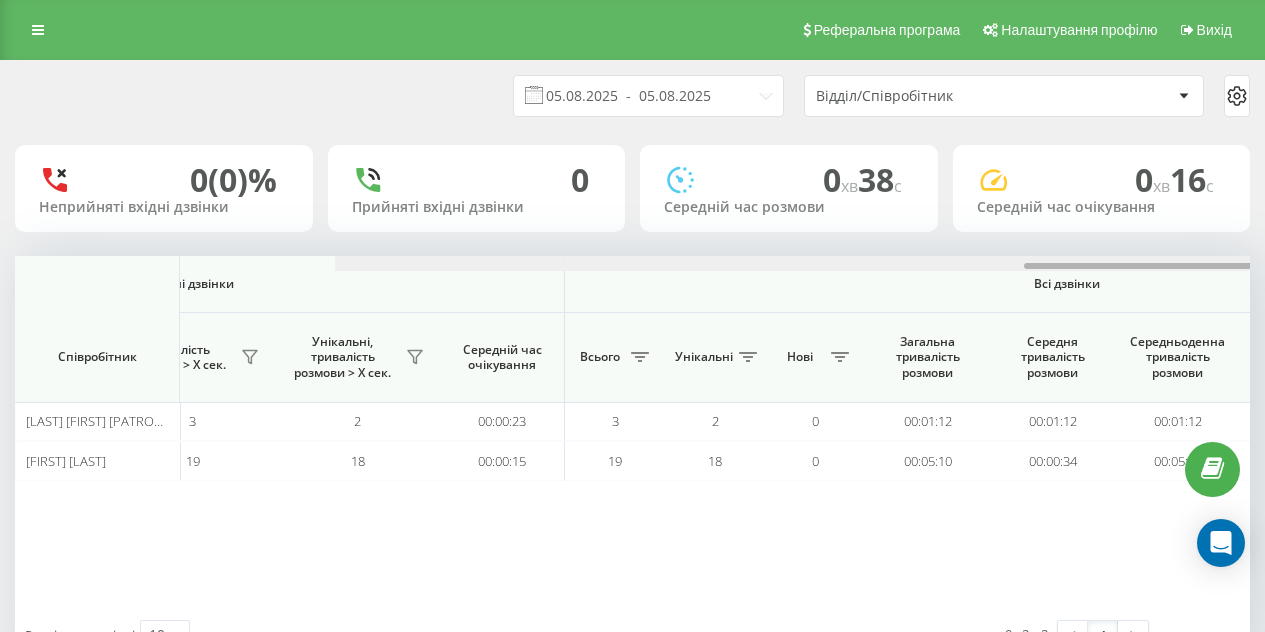 click at bounding box center (952, 263) 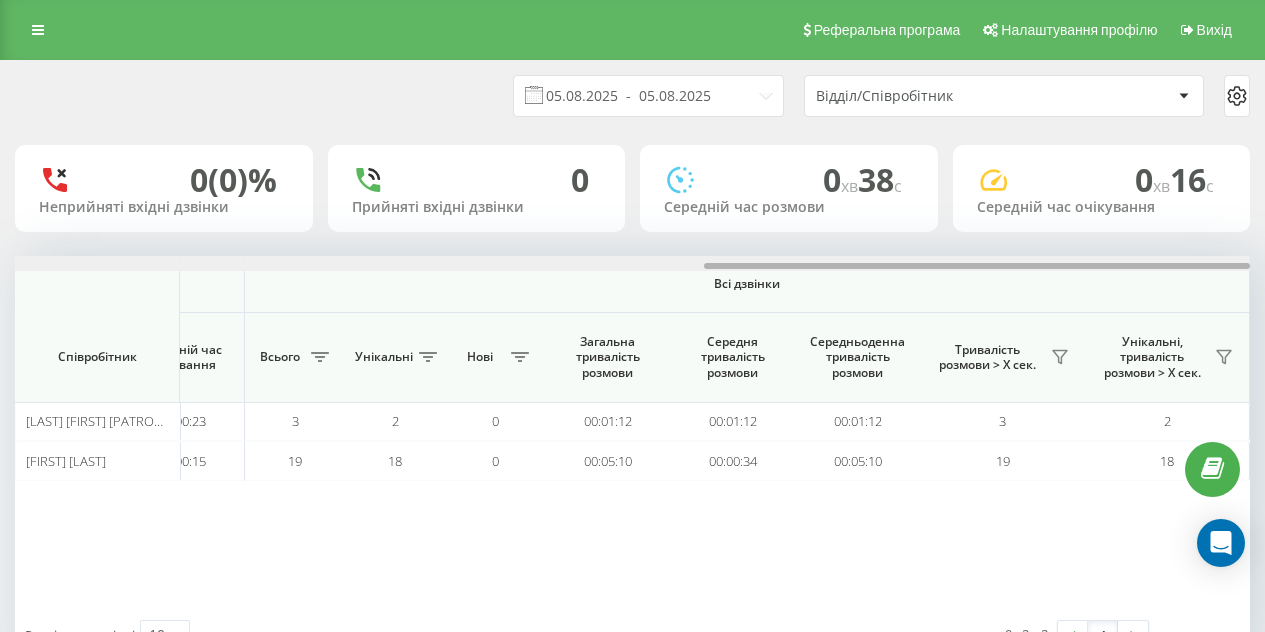 click at bounding box center (632, 263) 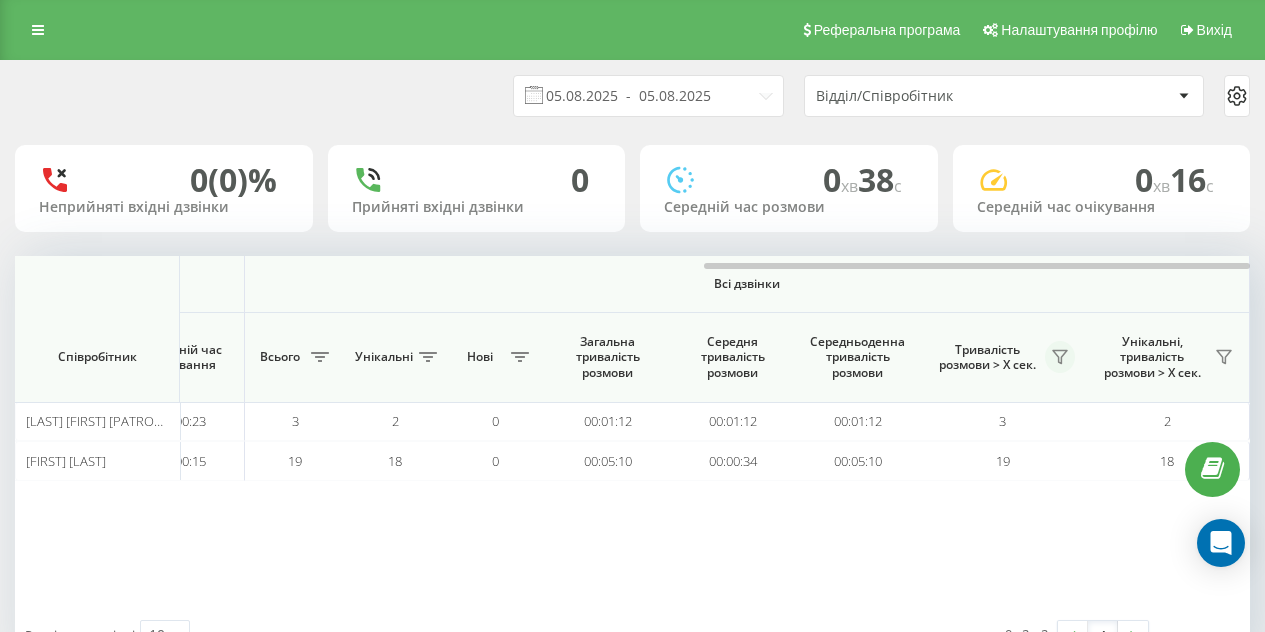 click 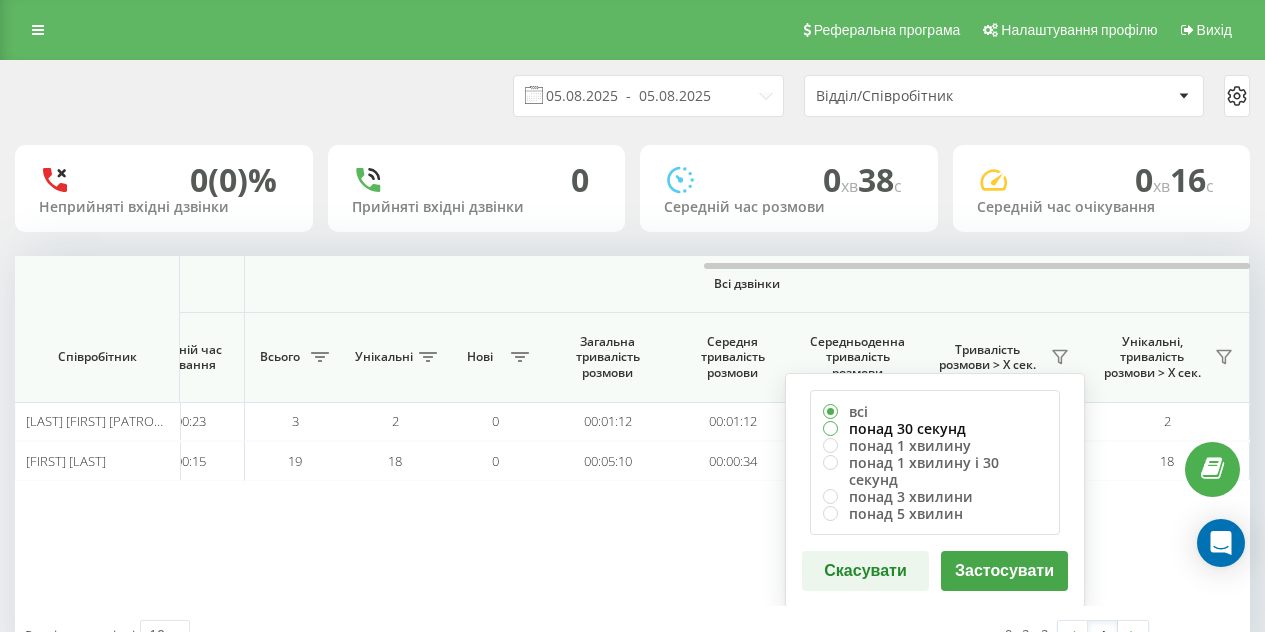 click on "понад 30 секунд" at bounding box center [935, 428] 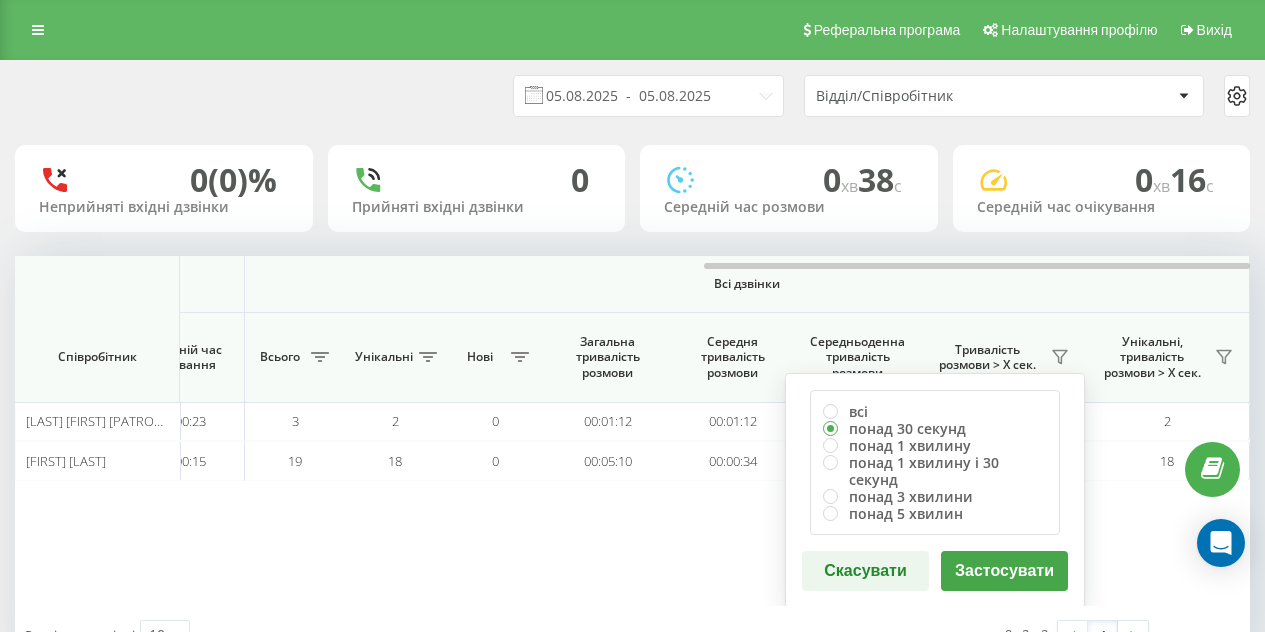 click on "Застосувати" at bounding box center [1004, 571] 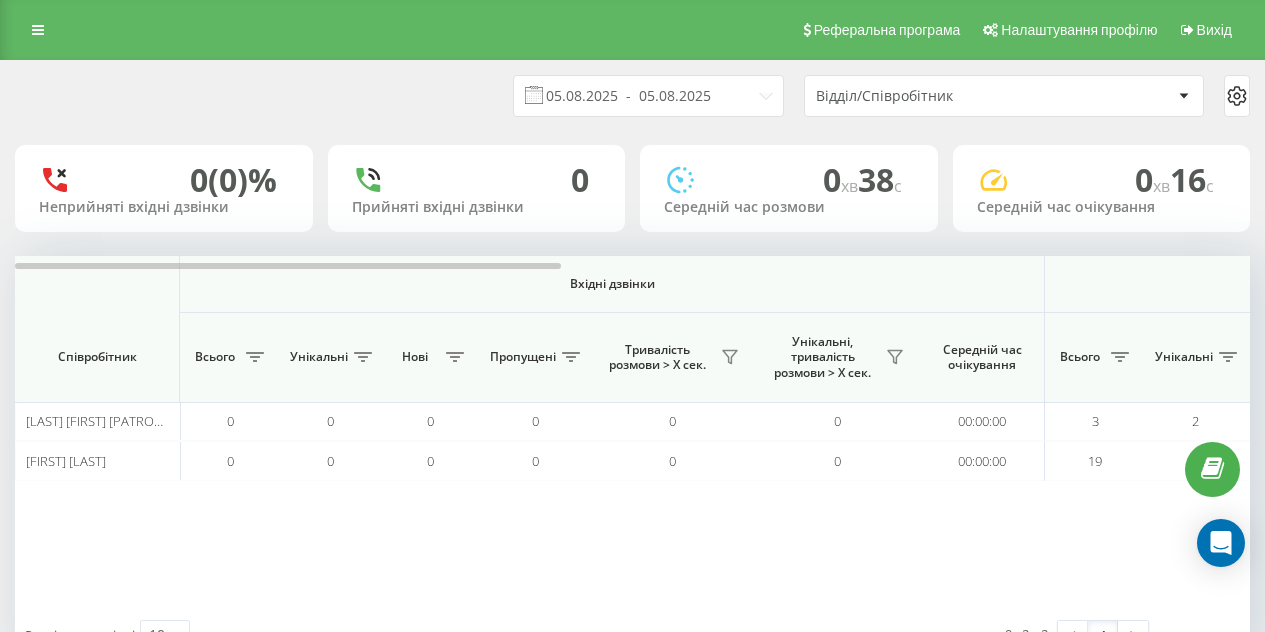 click on "05.08.2025  -  05.08.2025 Відділ/Співробітник 0  (0)% Неприйняті вхідні дзвінки 0 Прийняті вхідні дзвінки 0 хв  38 c Середній час розмови 0 хв  16 c Середній час очікування Вхідні дзвінки Вихідні дзвінки Всі дзвінки Співробітник Всього Унікальні Нові Пропущені Тривалість розмови > Х сек. Унікальні, тривалість розмови > Х сек. Середній час очікування Всього Унікальні Нові Тривалість розмови > Х сек. Унікальні, тривалість розмови > Х сек. Середній час очікування Всього Унікальні Нові Загальна тривалість розмови Середня тривалість розмови Середньоденна тривалість розмови 0 0 0" at bounding box center (632, 362) 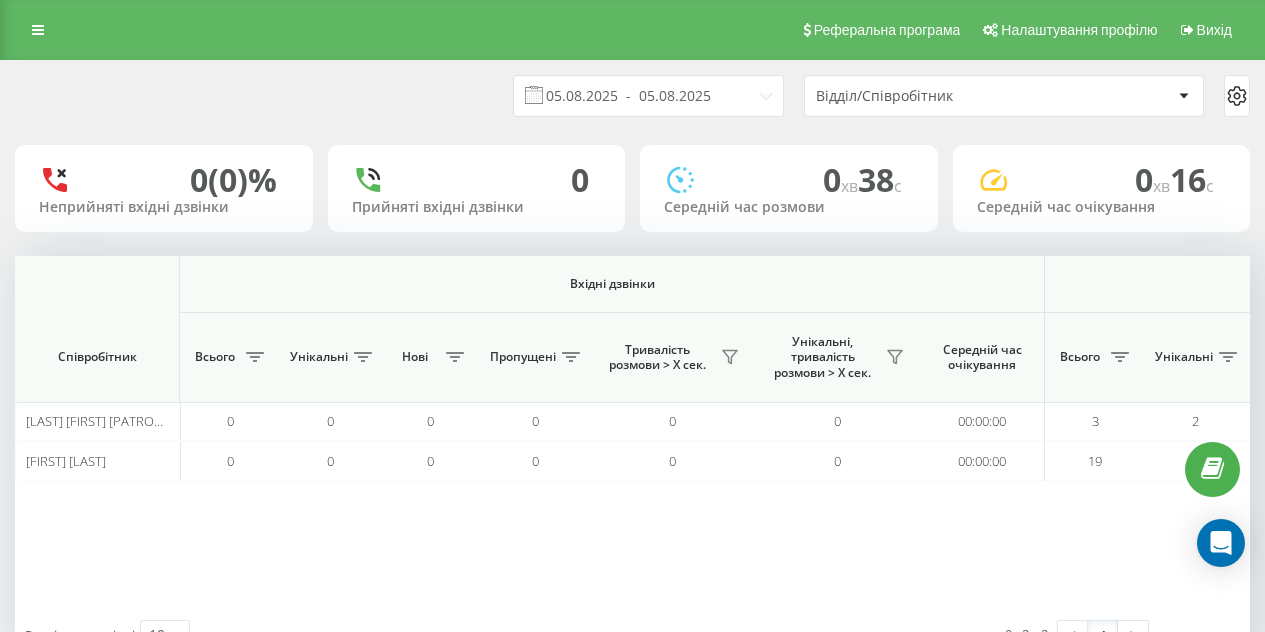 click at bounding box center [1867, 263] 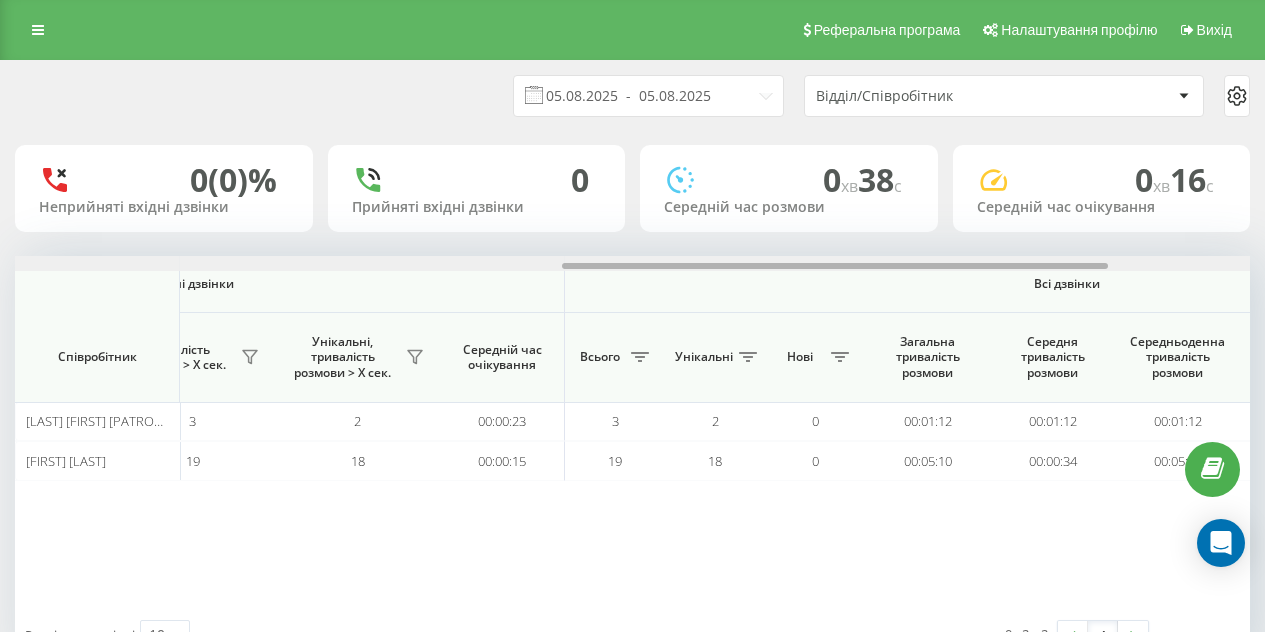 click at bounding box center (632, 263) 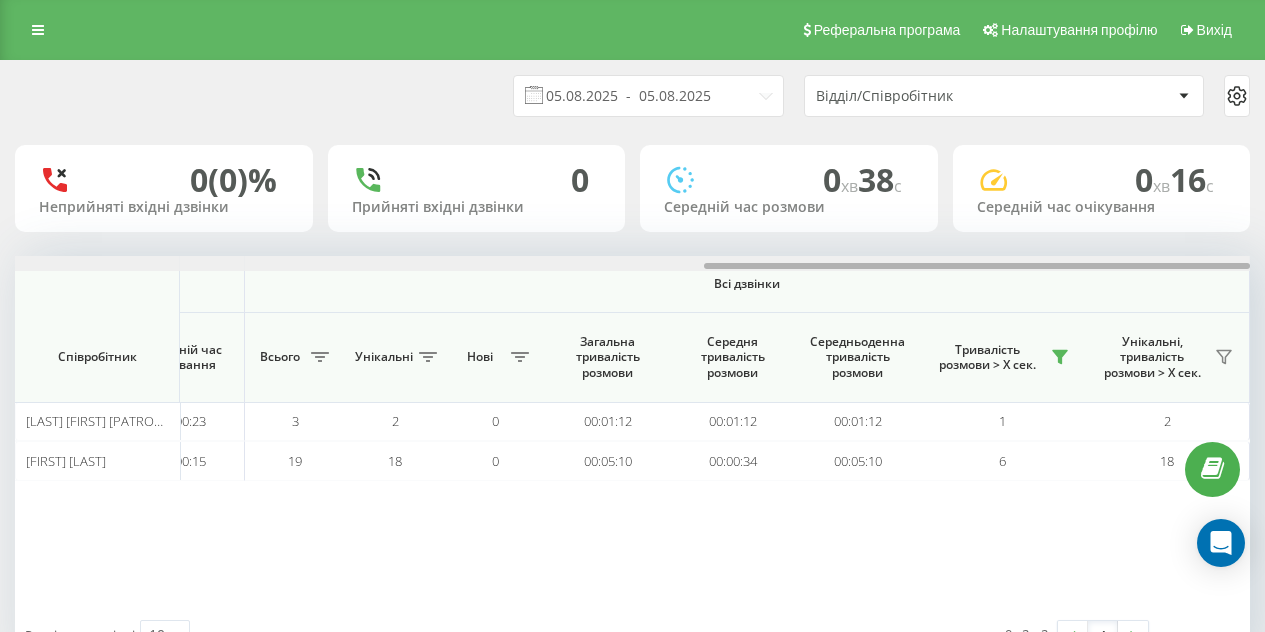 click at bounding box center (632, 263) 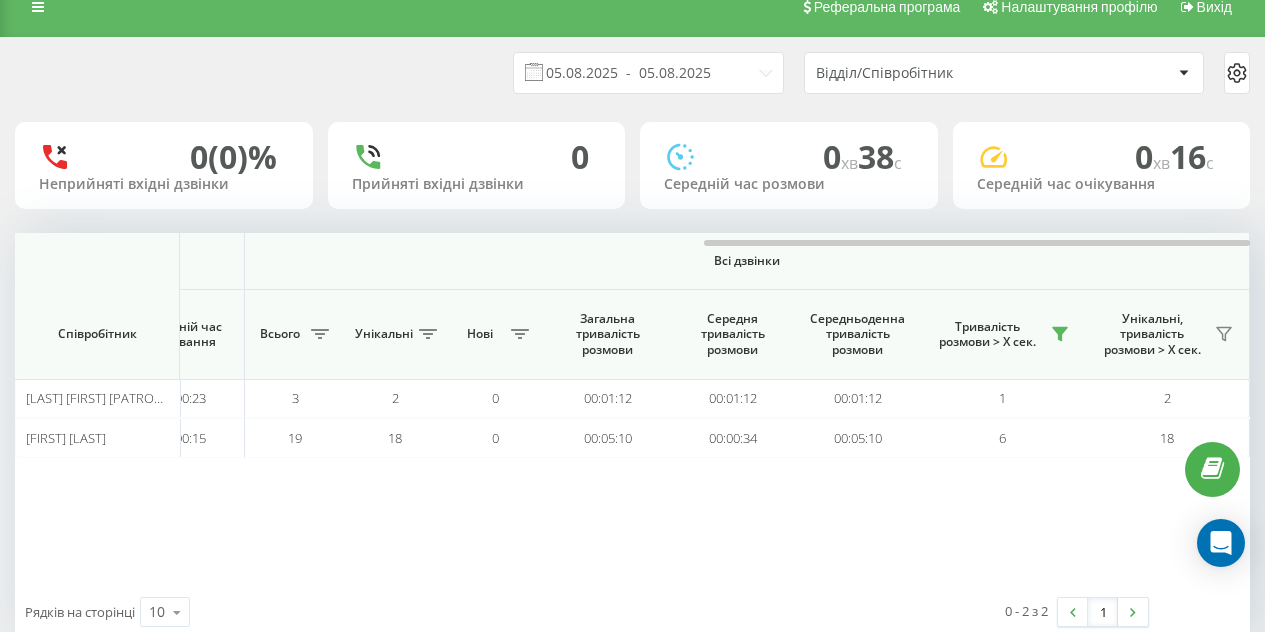 scroll, scrollTop: 24, scrollLeft: 0, axis: vertical 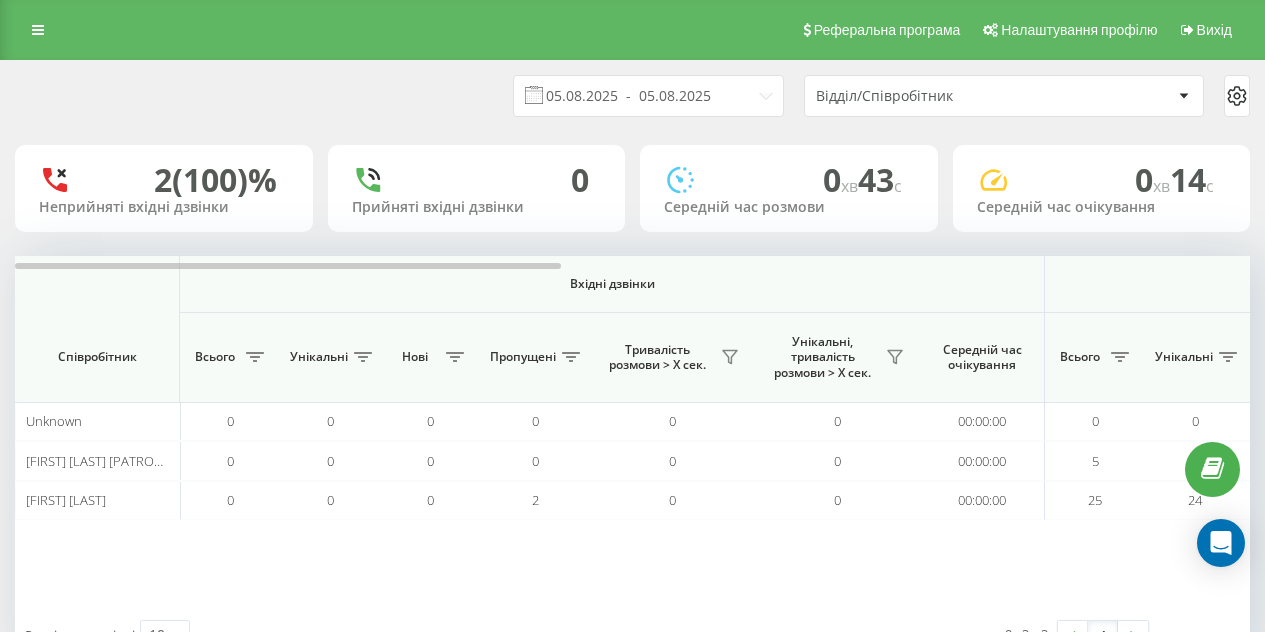click on "[DATE]  -  [DATE] Відділ/Співробітник 2  (100)% Неприйняті вхідні дзвінки 0 Прийняті вхідні дзвінки 0 хв  43 c Середній час розмови 0 хв  14 c Середній час очікування Вхідні дзвінки Вихідні дзвінки Всі дзвінки Співробітник Всього Унікальні Нові Пропущені Тривалість розмови > Х сек. Унікальні, тривалість розмови > Х сек. Середній час очікування Всього Унікальні Нові Тривалість розмови > Х сек. Унікальні, тривалість розмови > Х сек. Середній час очікування Всього Унікальні Нові Загальна тривалість розмови Середня тривалість розмови Середньоденна тривалість розмови 0 0" at bounding box center [632, 362] 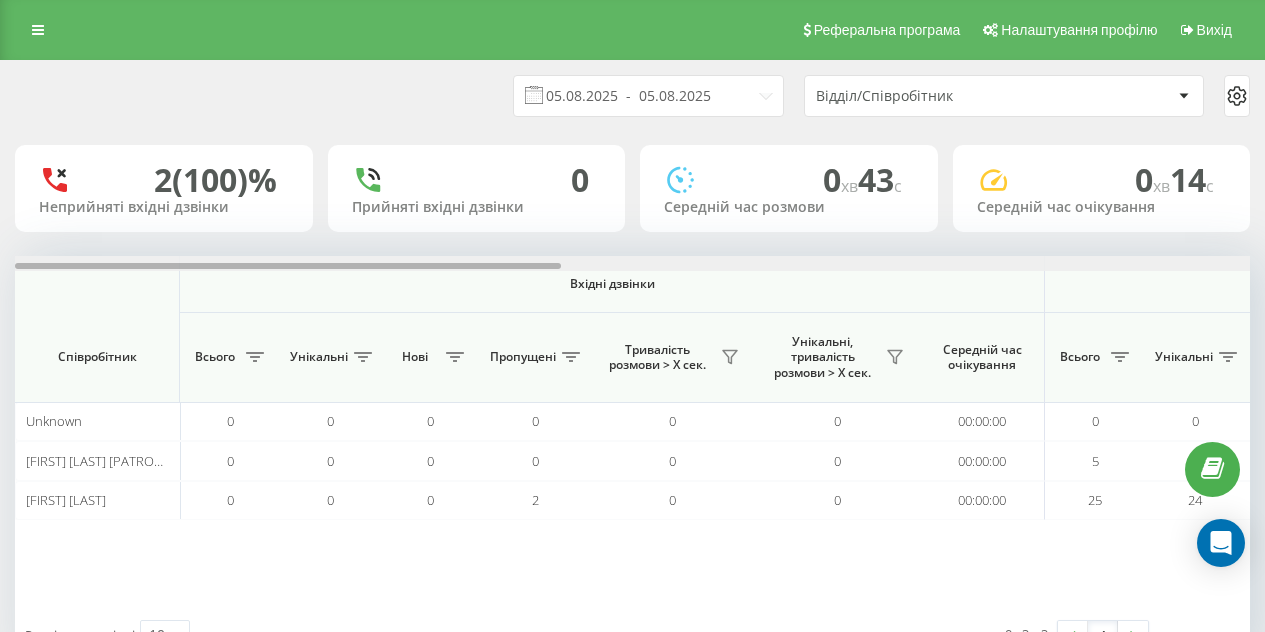 click at bounding box center (632, 263) 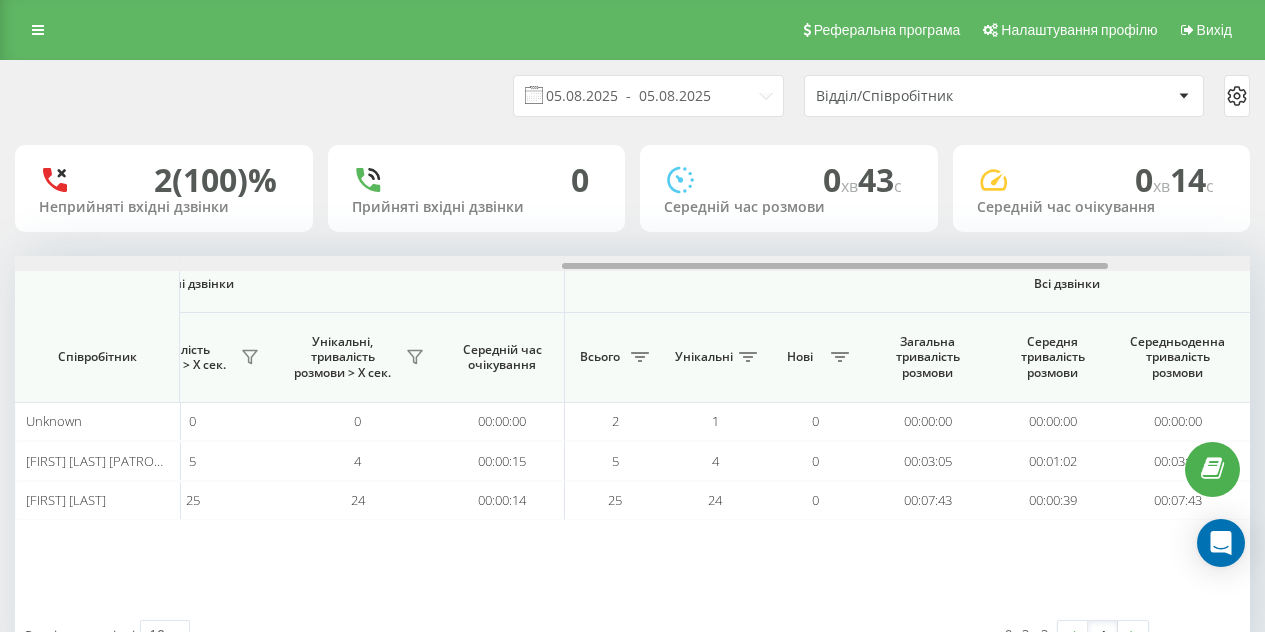 click at bounding box center (632, 263) 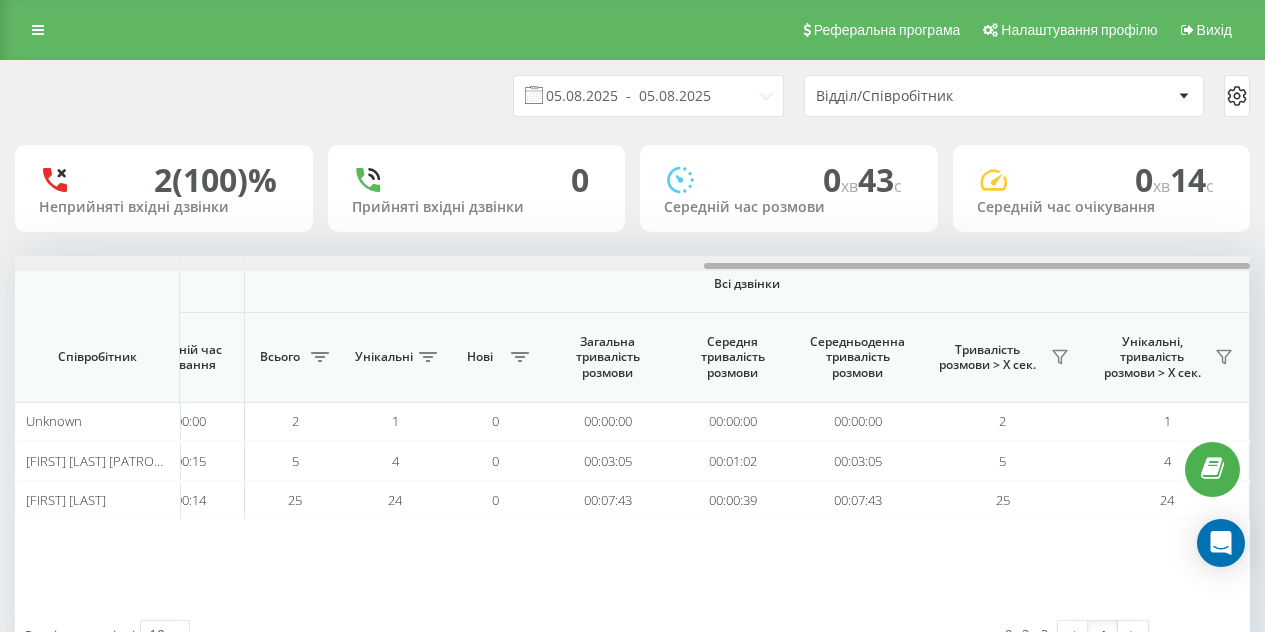 click at bounding box center (632, 263) 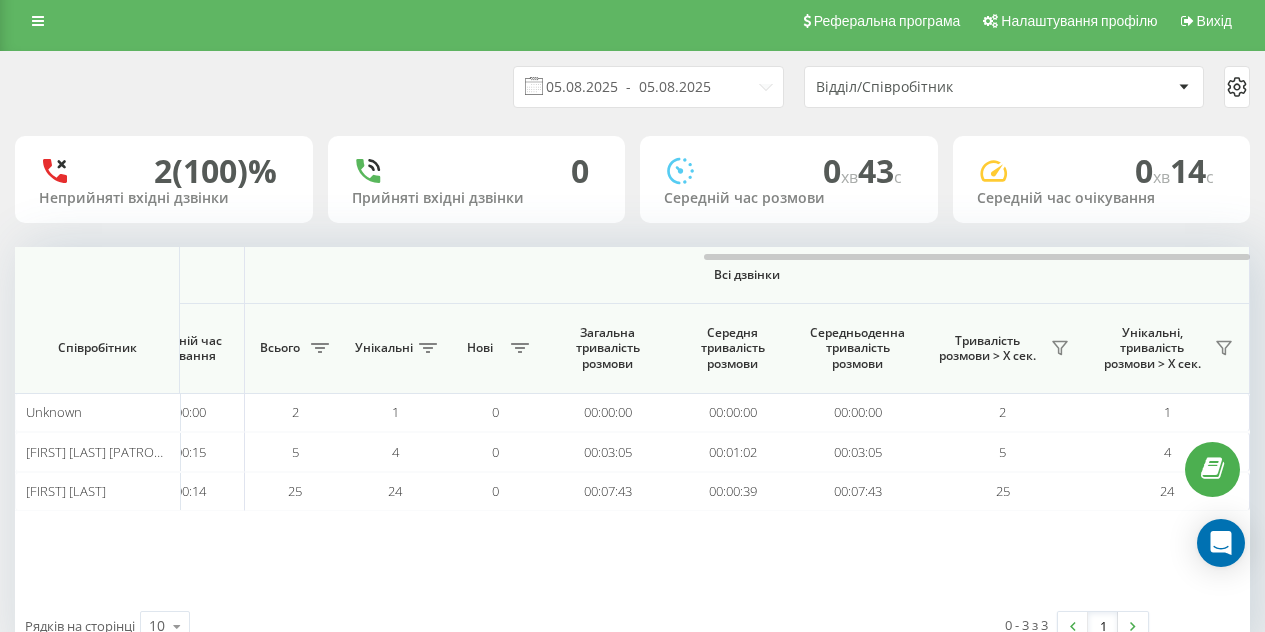 scroll, scrollTop: 11, scrollLeft: 0, axis: vertical 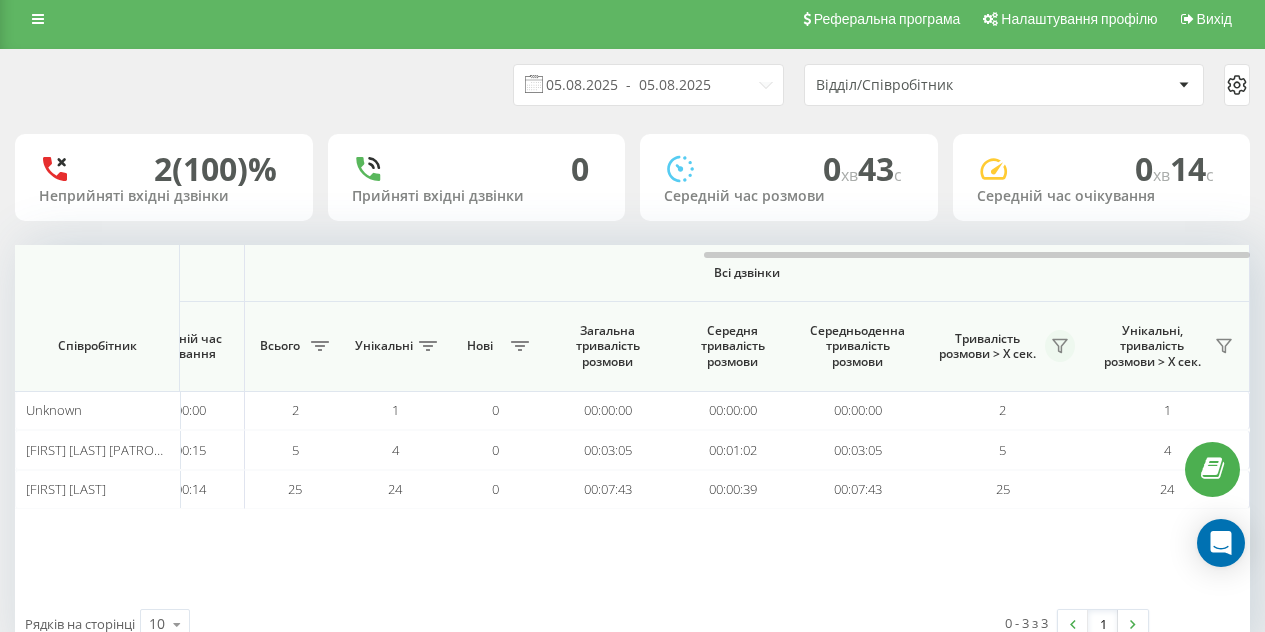 click 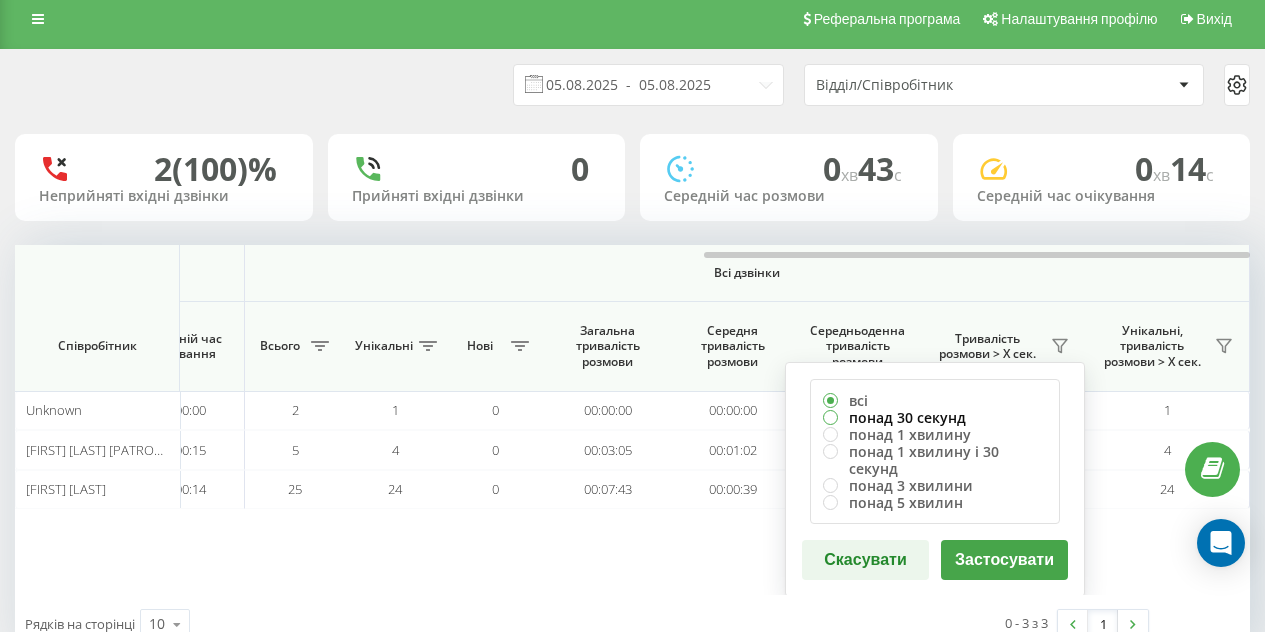click on "понад 30 секунд" at bounding box center [935, 417] 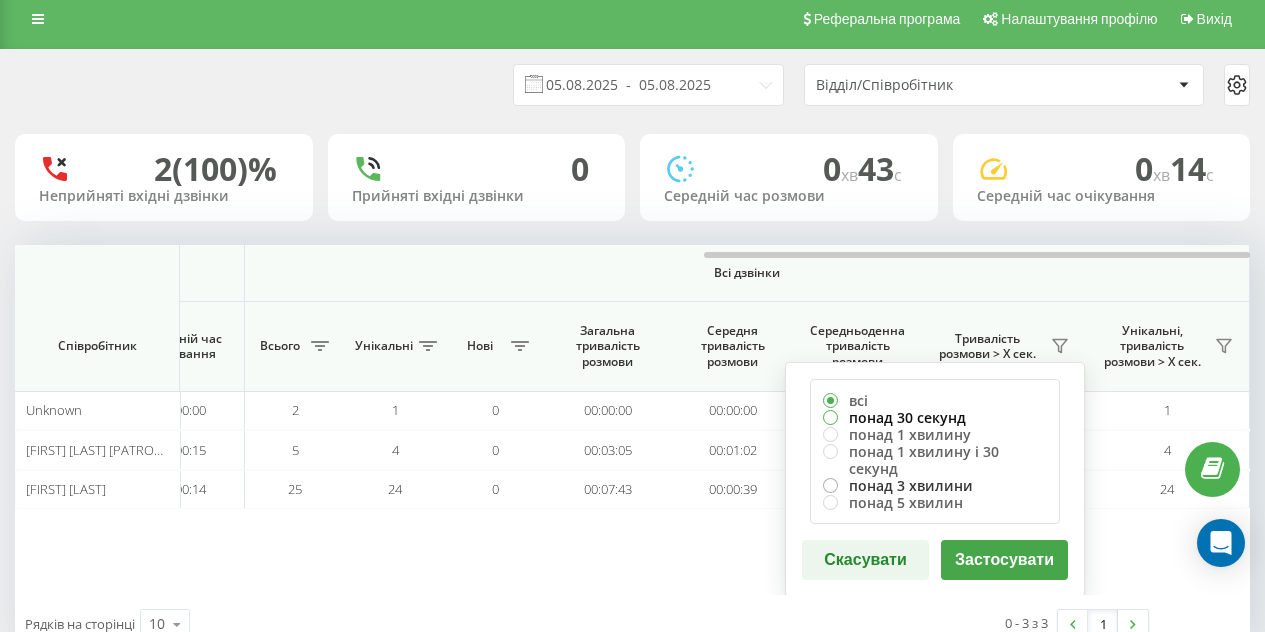 radio on "false" 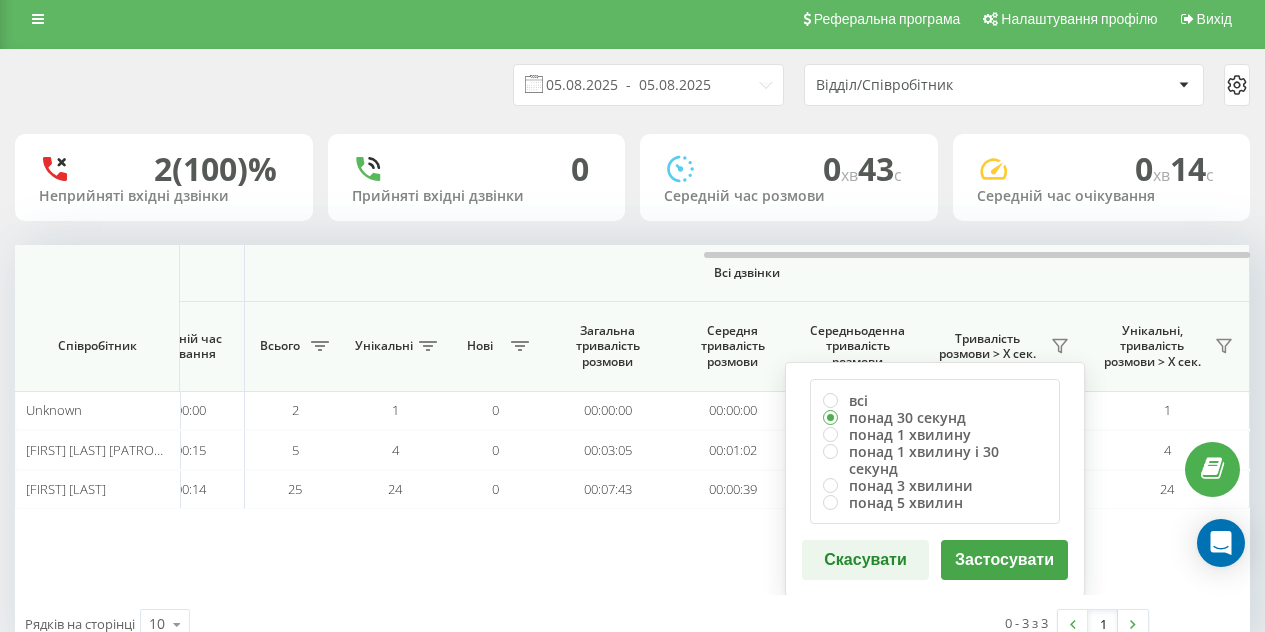 click on "Застосувати" at bounding box center [1004, 560] 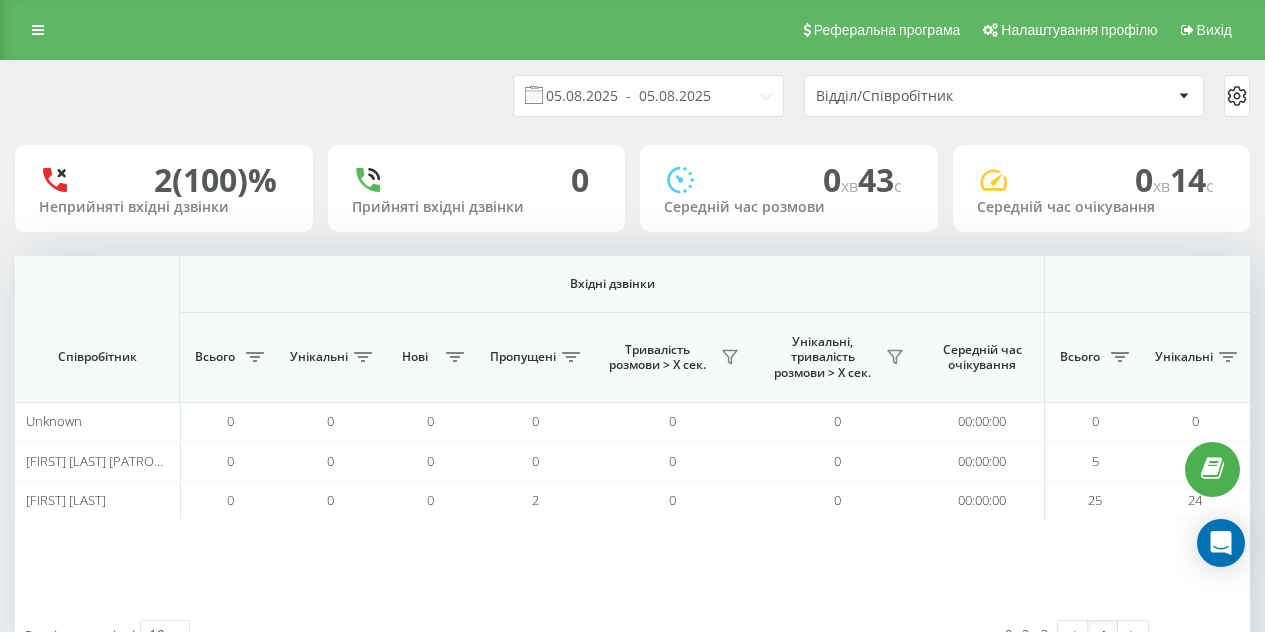 click at bounding box center (1867, 263) 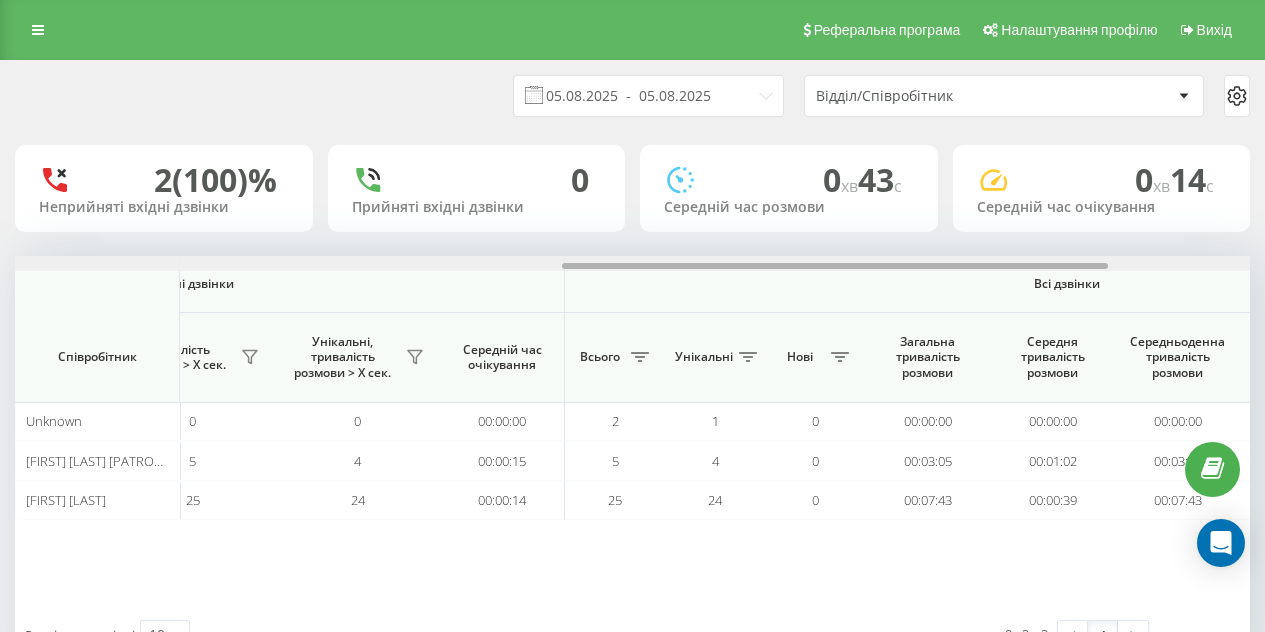 click at bounding box center [632, 263] 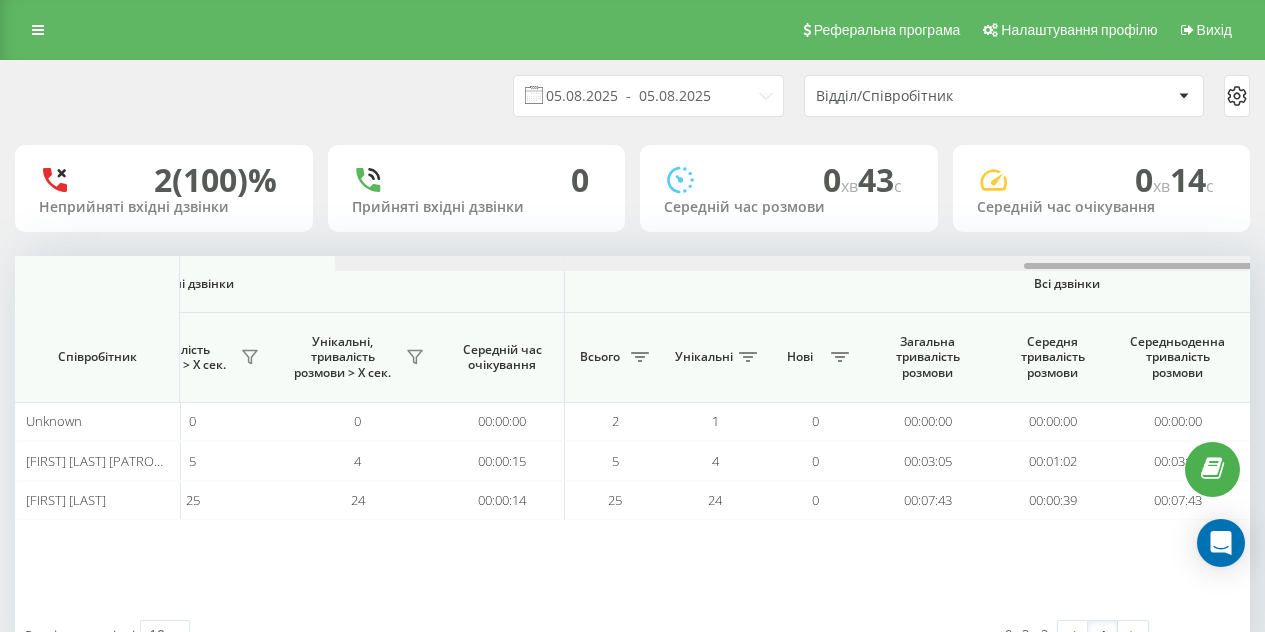 scroll, scrollTop: 0, scrollLeft: 1555, axis: horizontal 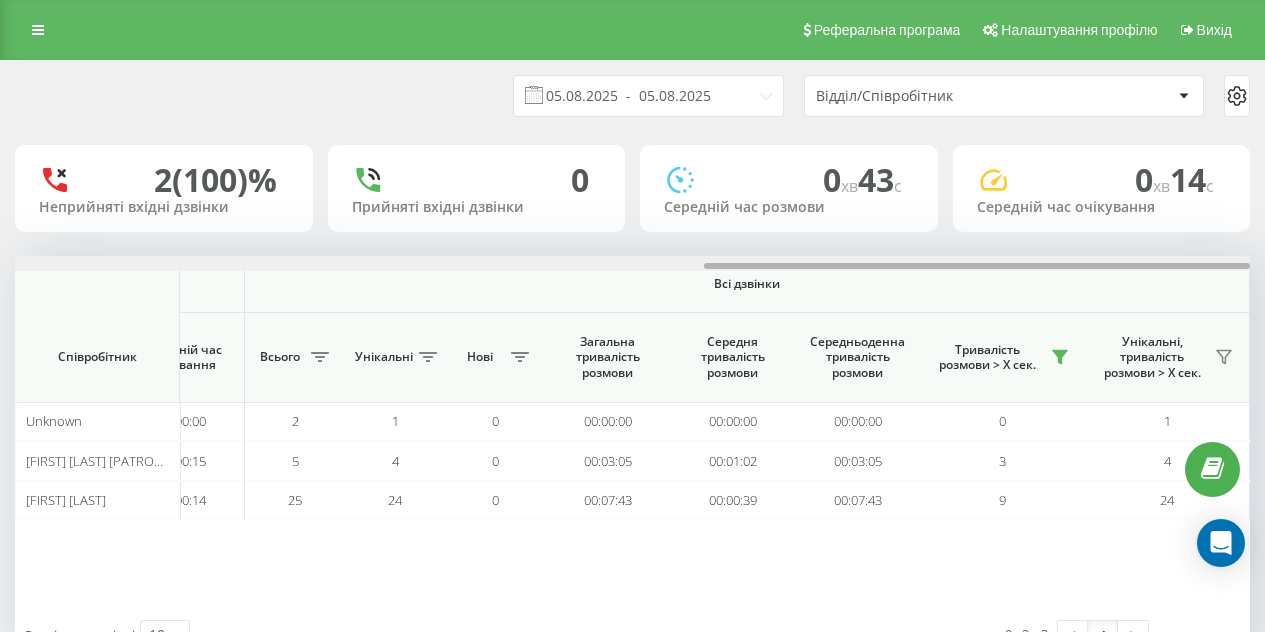 click at bounding box center (632, 263) 